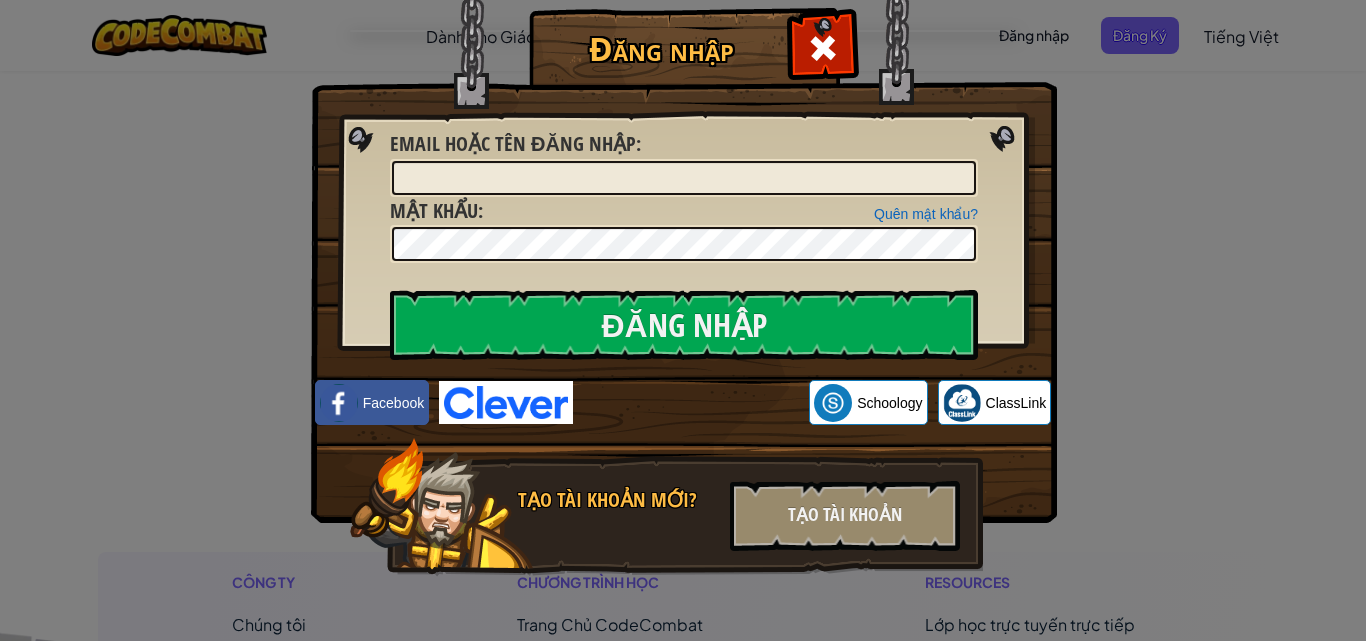 scroll, scrollTop: 0, scrollLeft: 0, axis: both 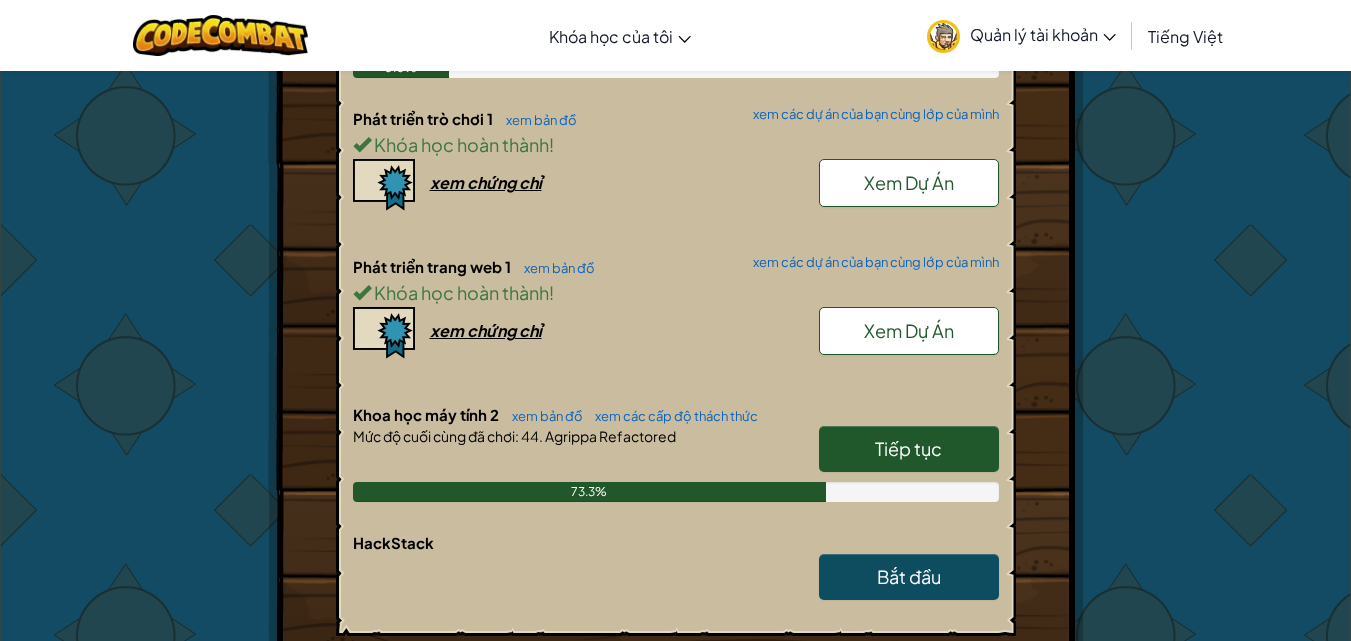 click on "Tiếp tục" at bounding box center [908, 448] 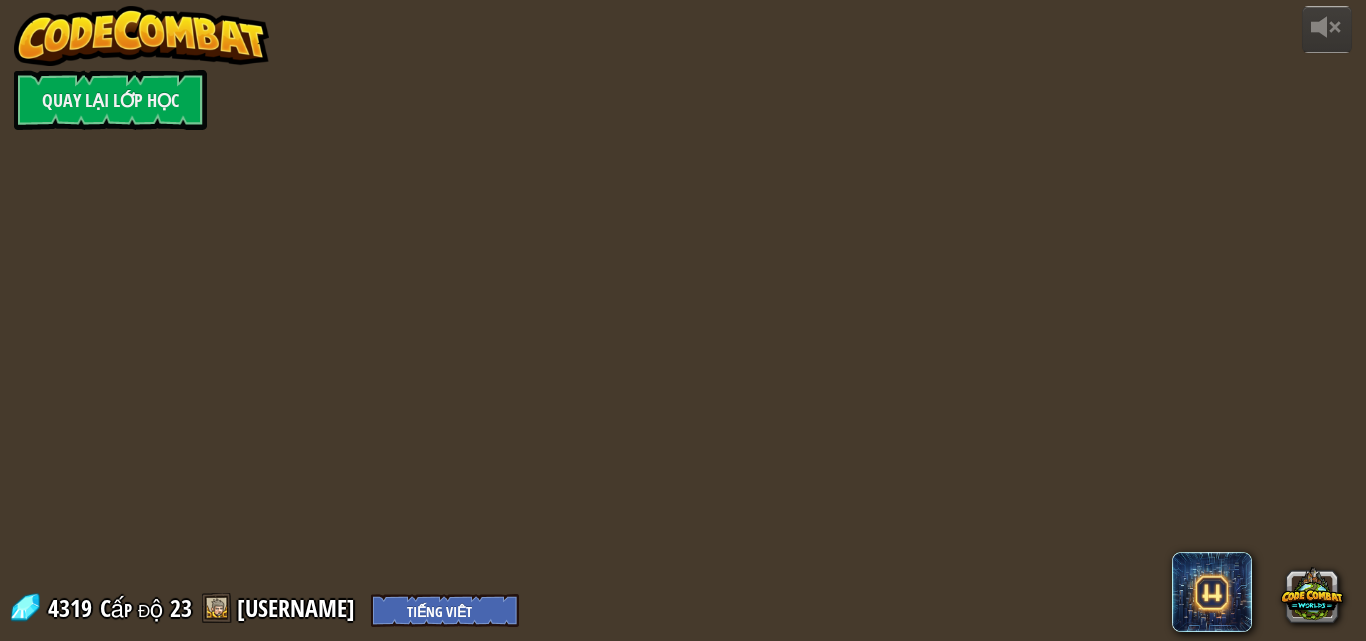 select on "vi" 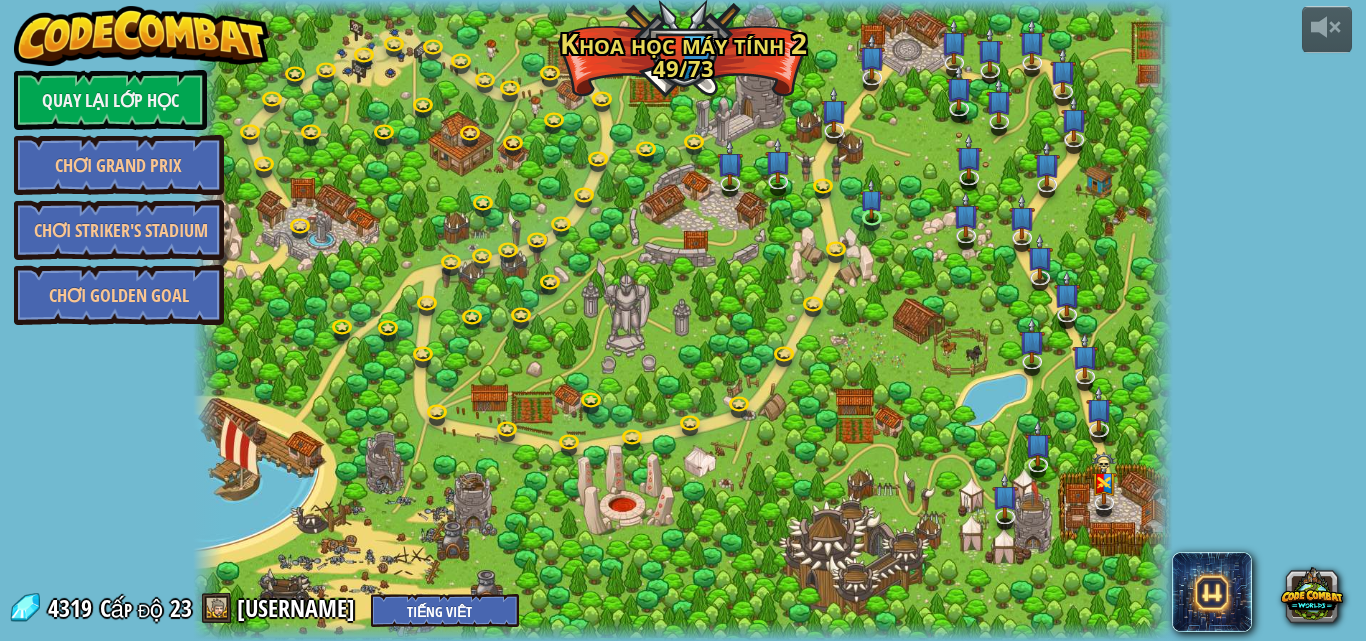 select on "vi" 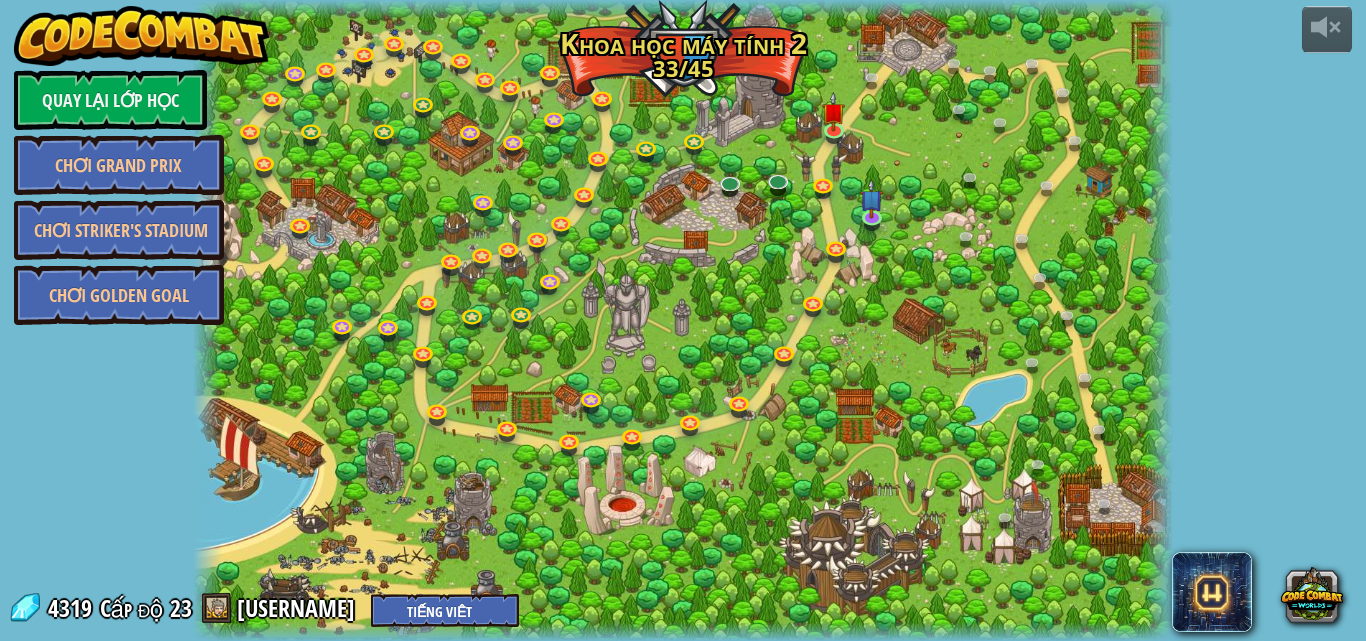 select on "vi" 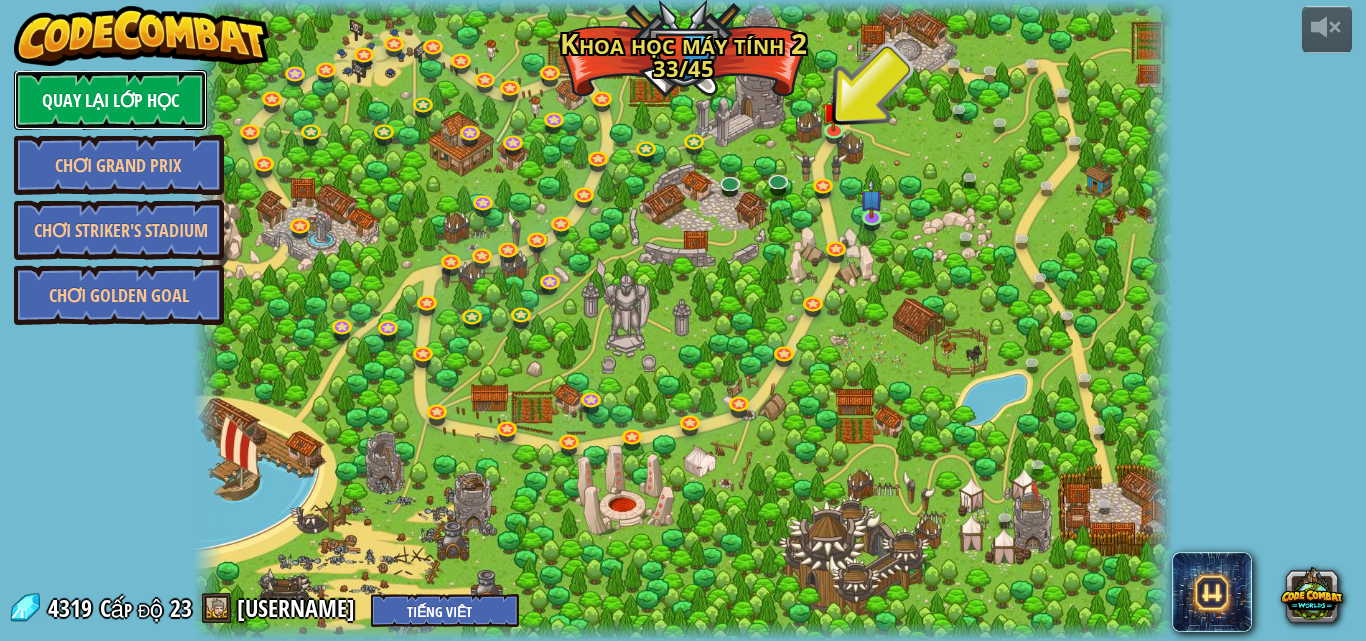 click on "Quay lại Lớp Học" at bounding box center [110, 100] 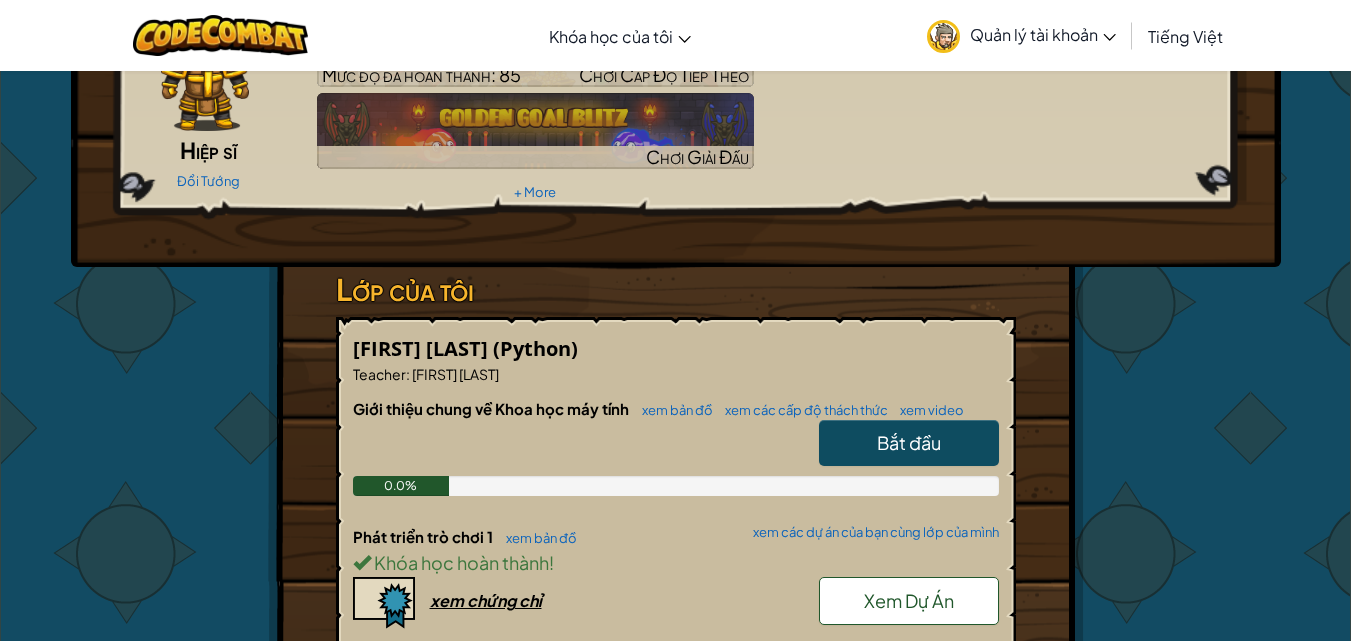 scroll, scrollTop: 561, scrollLeft: 0, axis: vertical 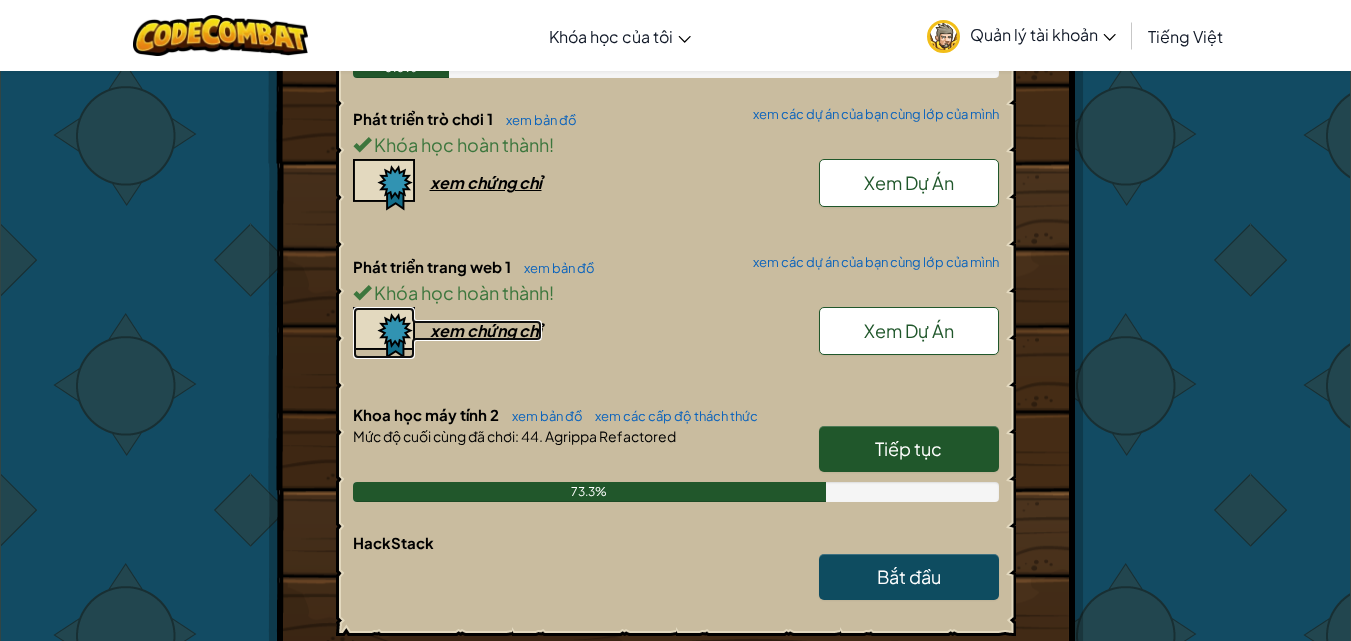 click on "xem chứng chỉ" at bounding box center [486, 330] 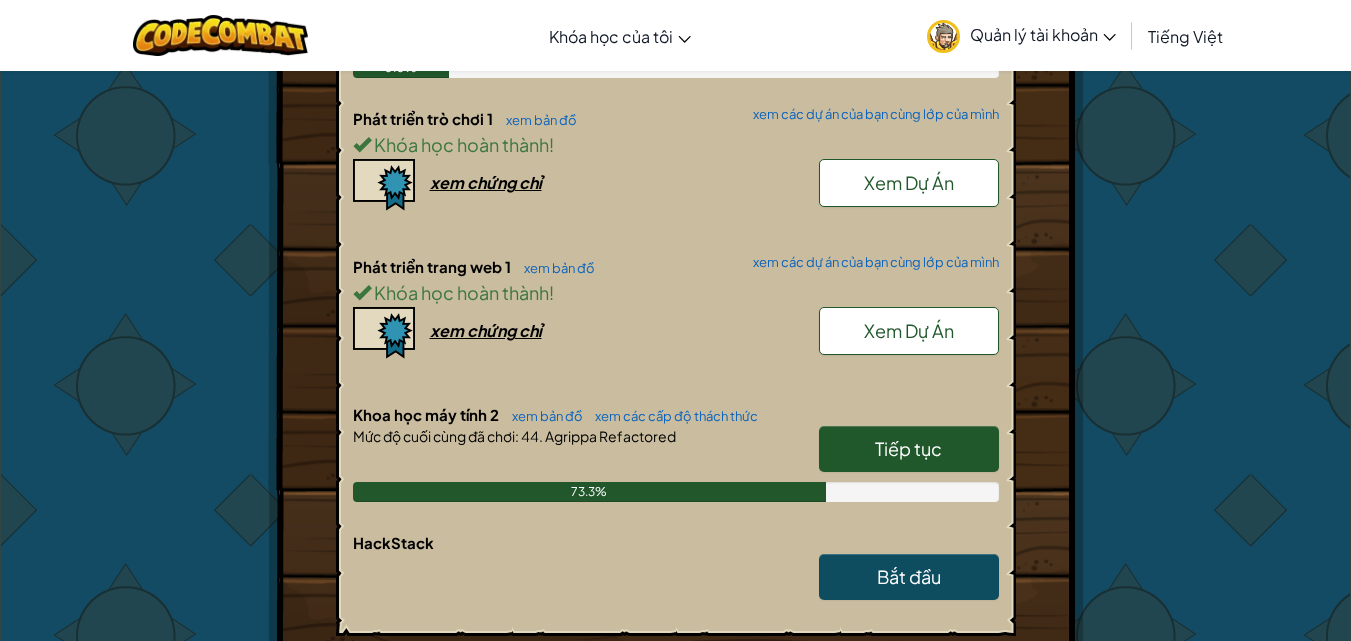 click on "Tiếp tục" at bounding box center (908, 448) 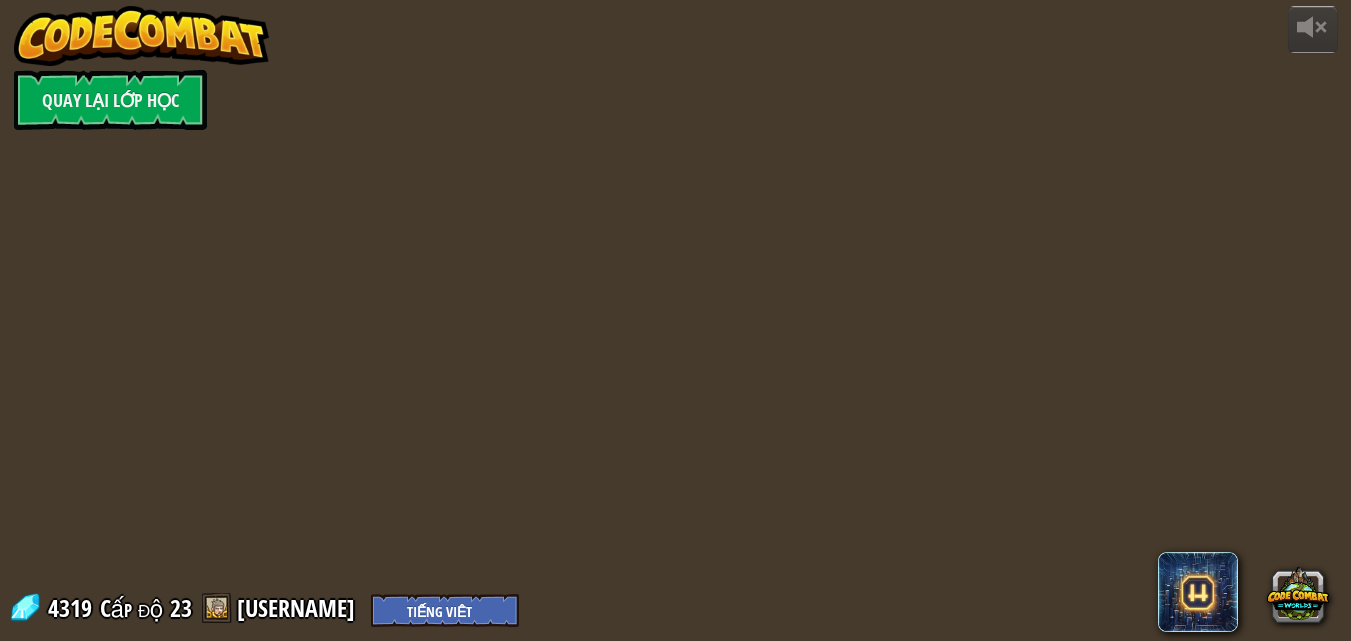 scroll, scrollTop: 0, scrollLeft: 0, axis: both 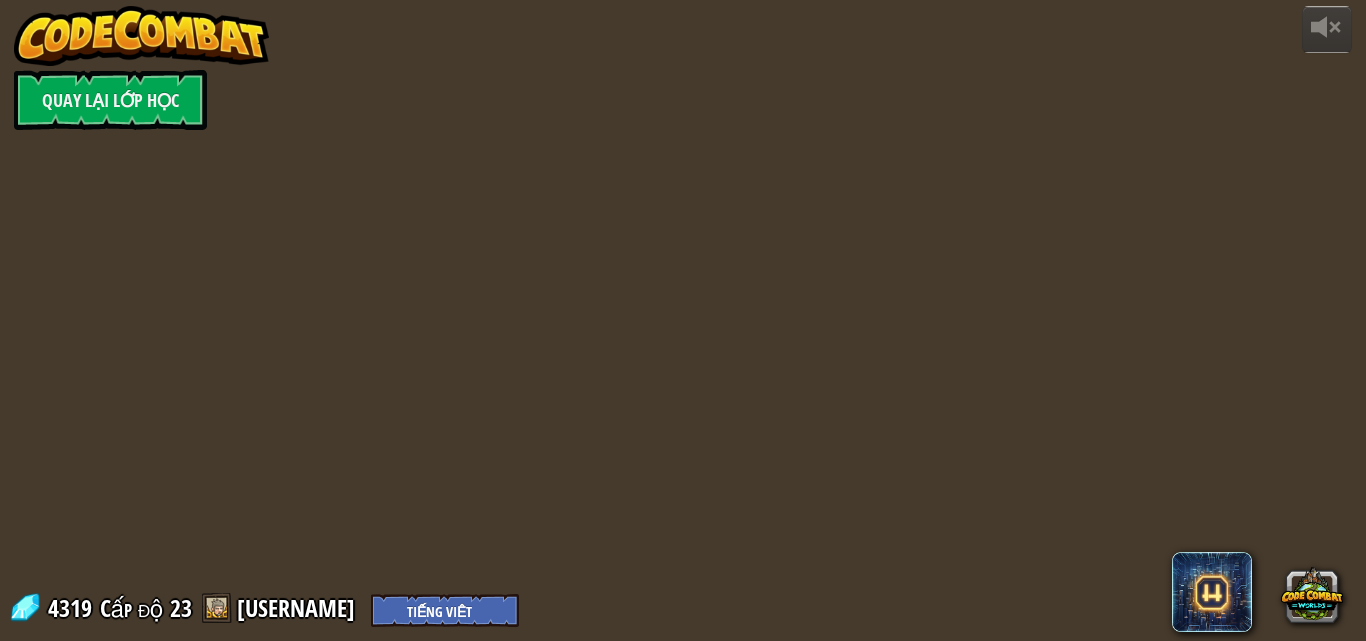 select on "vi" 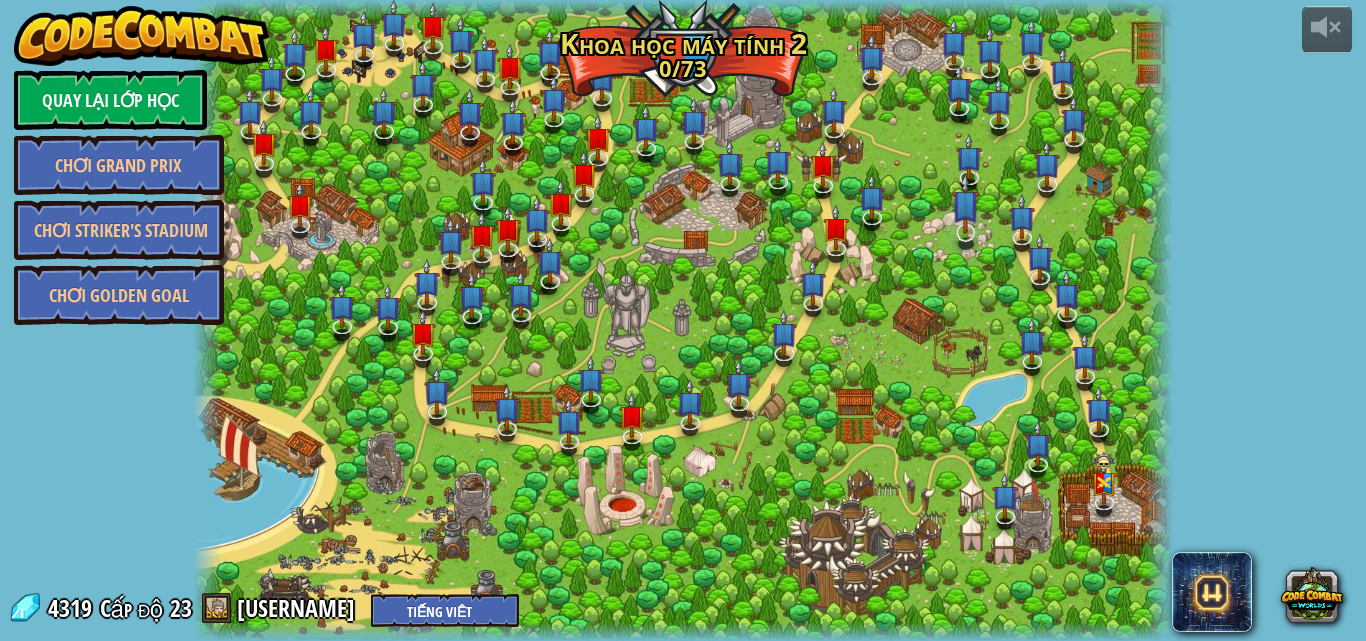 select on "vi" 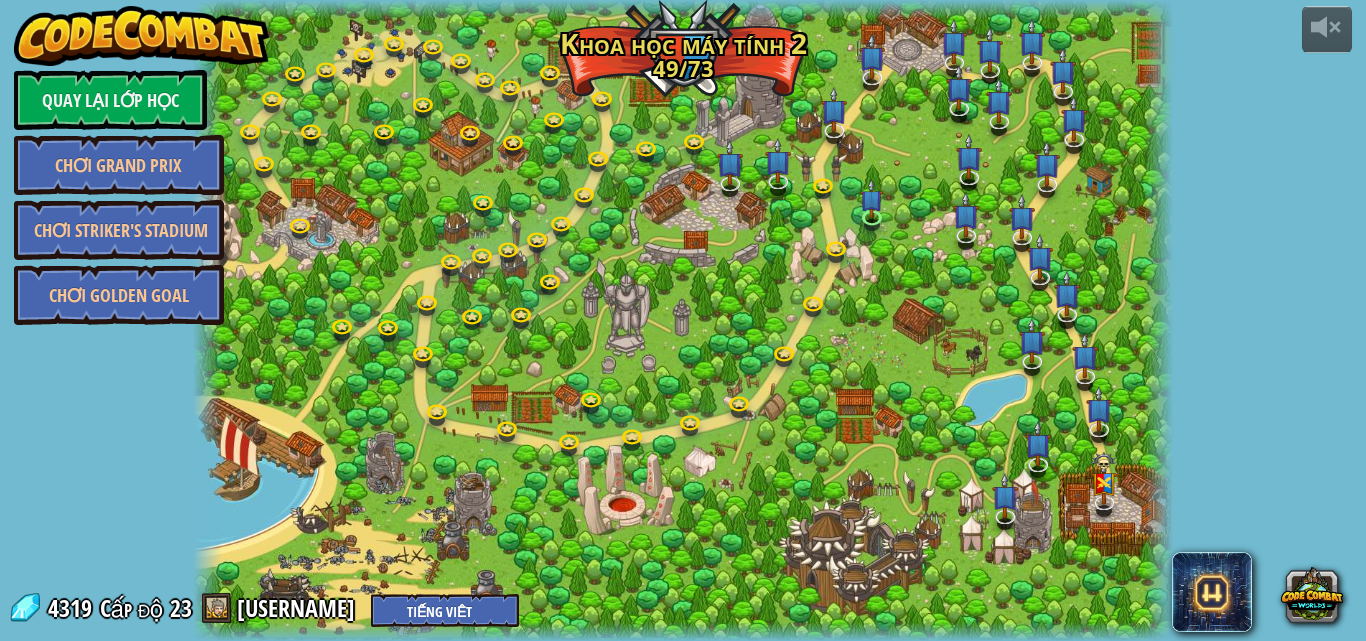 select on "vi" 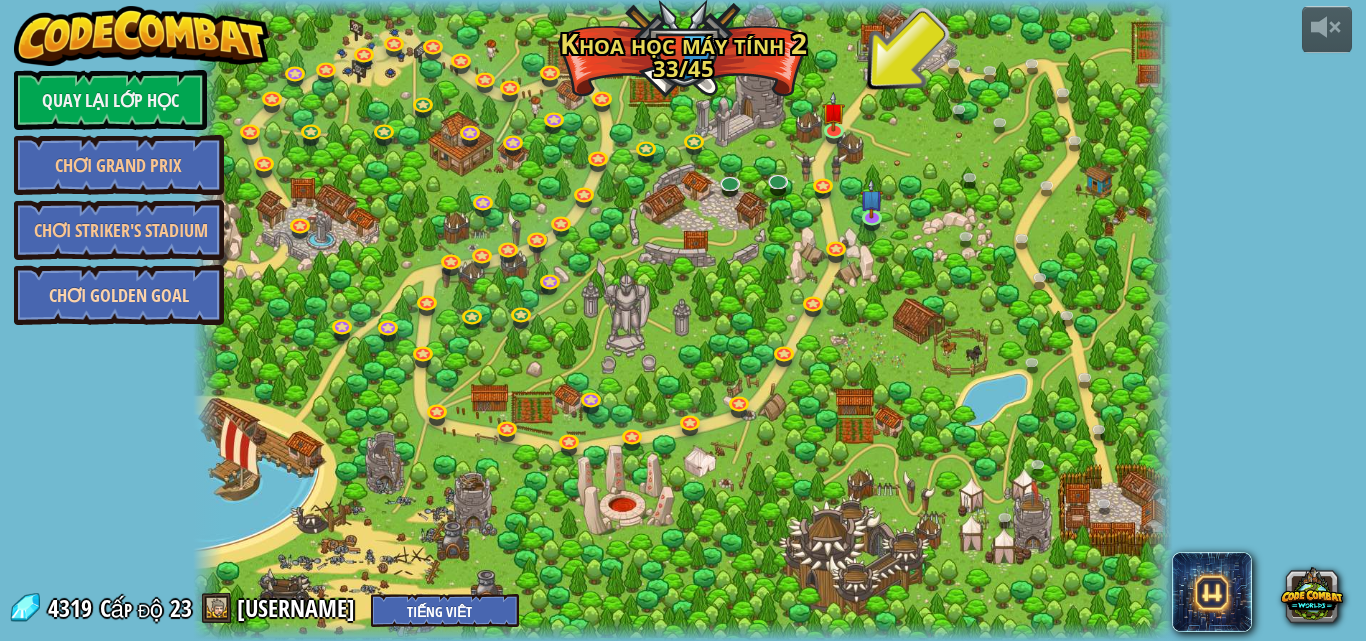 click on "Chơi Golden Goal" at bounding box center (119, 295) 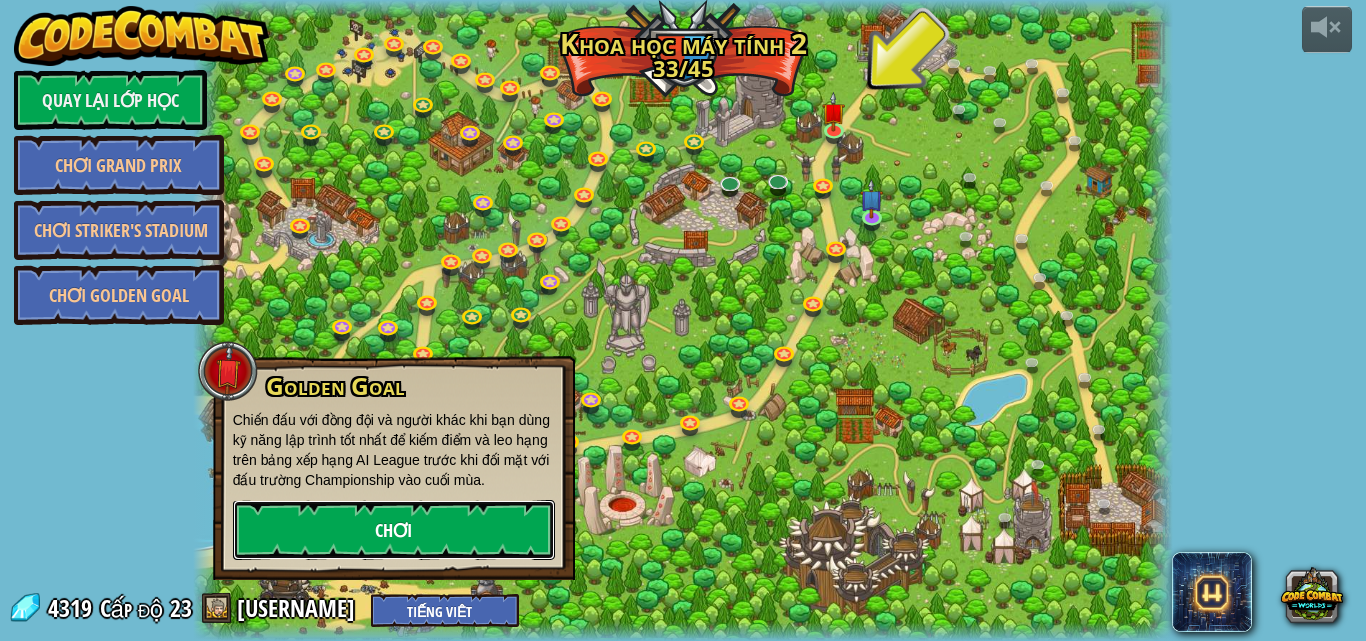 click on "Chơi" at bounding box center (394, 530) 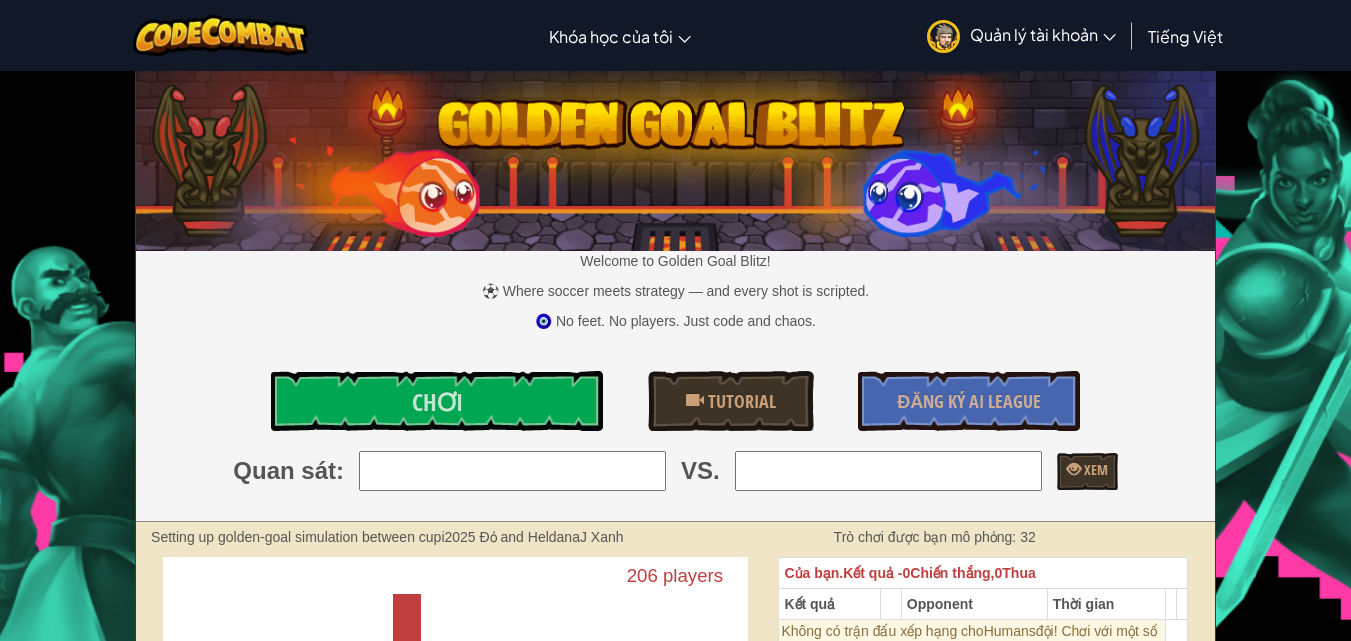 click at bounding box center [512, 471] 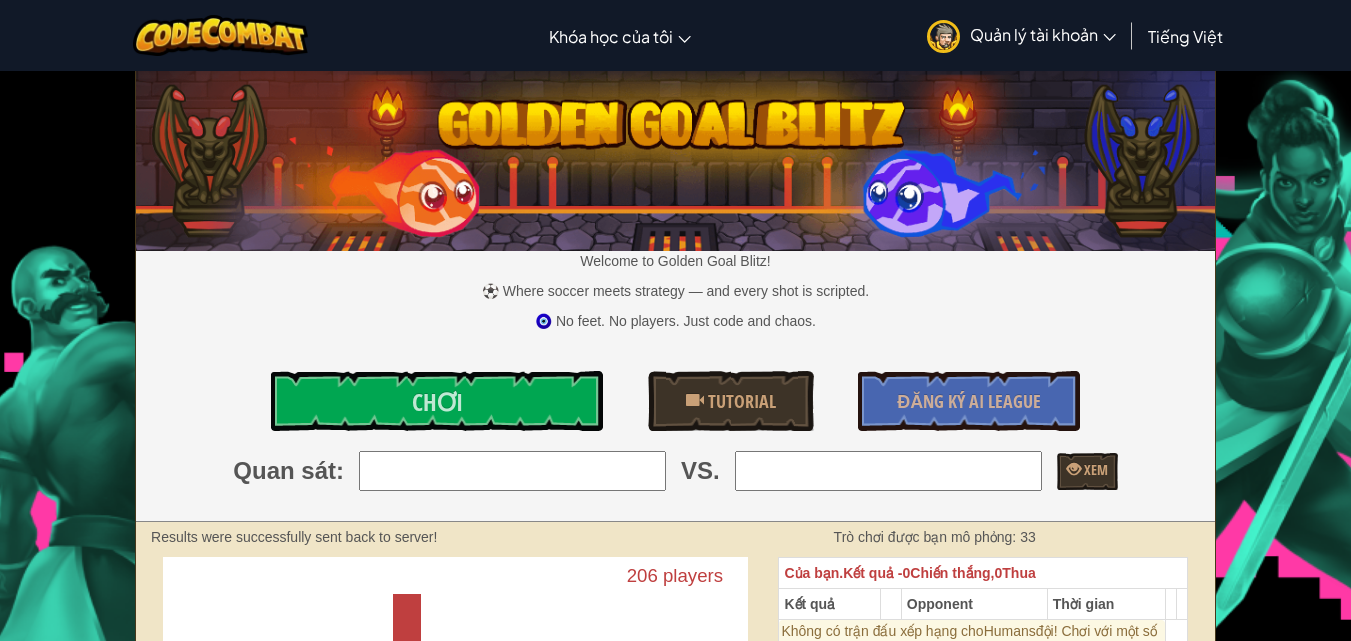 type on "[NUMBER]: [USERNAME]" 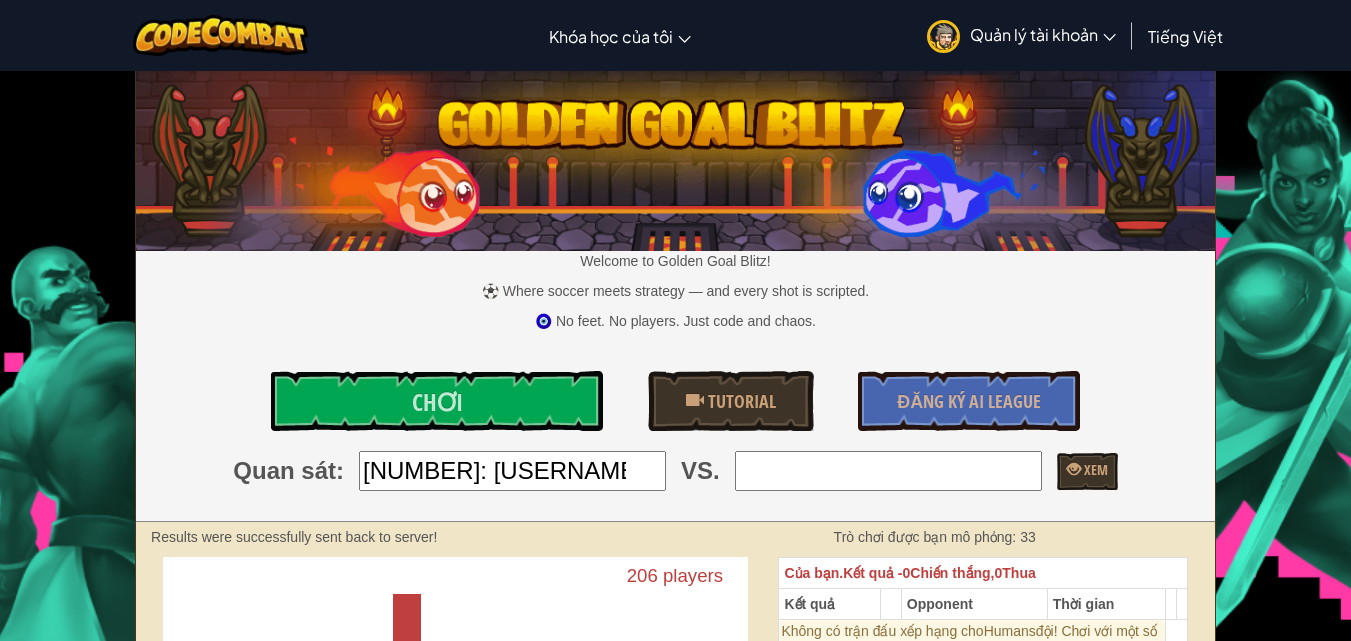 click at bounding box center (888, 471) 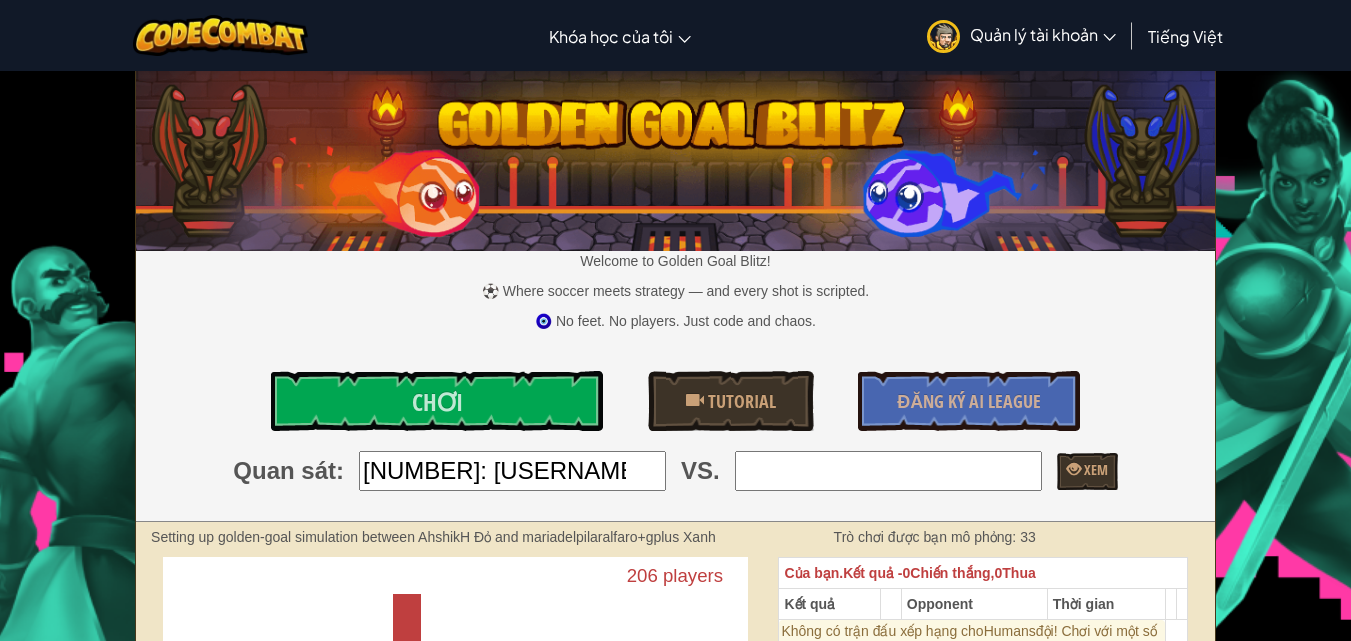 type on "12: DT15" 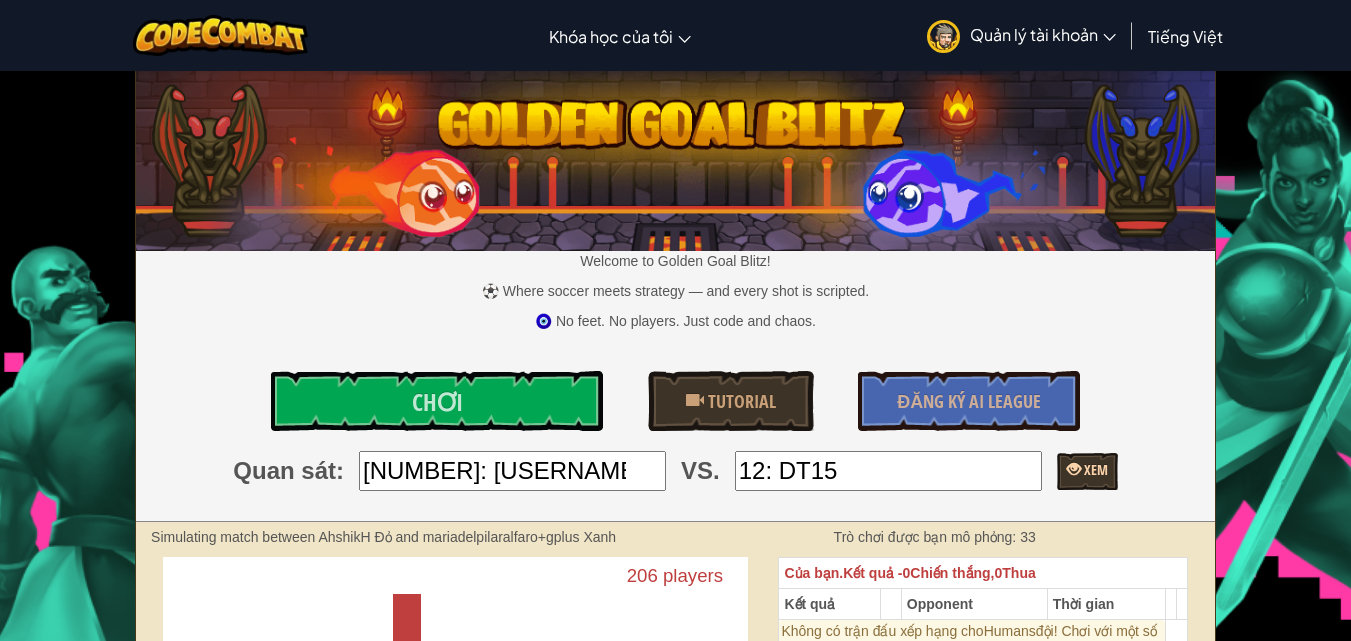 click on "Xem" at bounding box center [1094, 469] 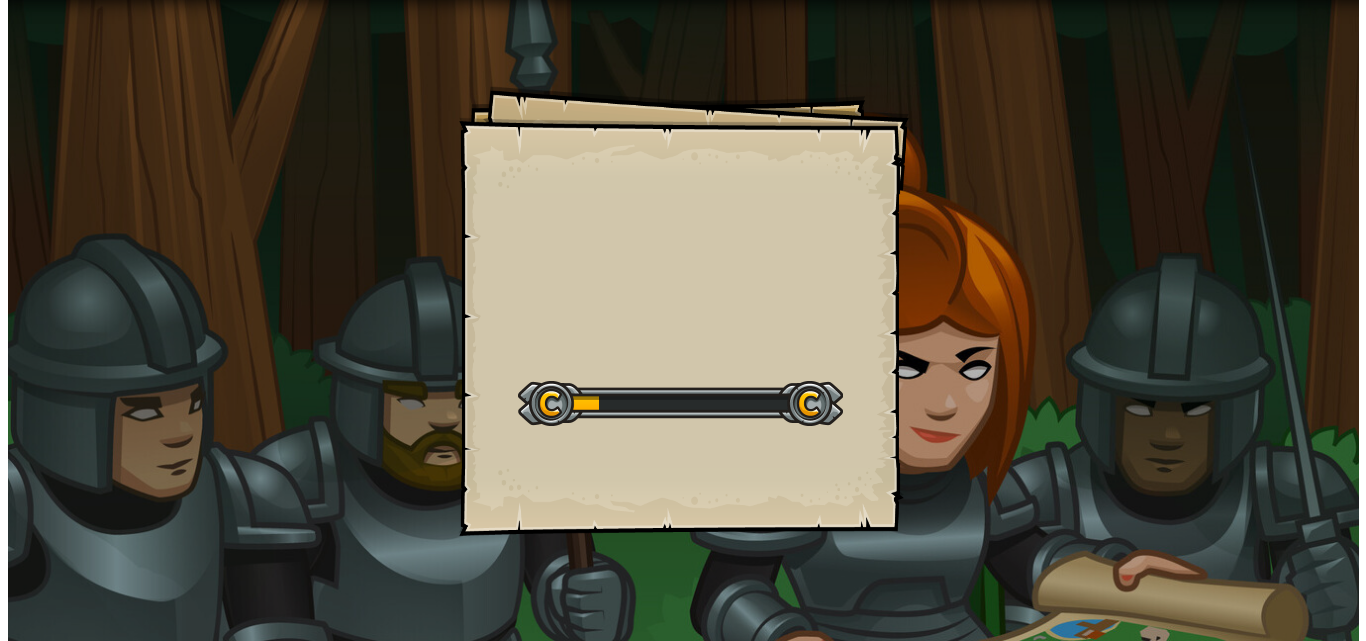 scroll, scrollTop: 0, scrollLeft: 0, axis: both 